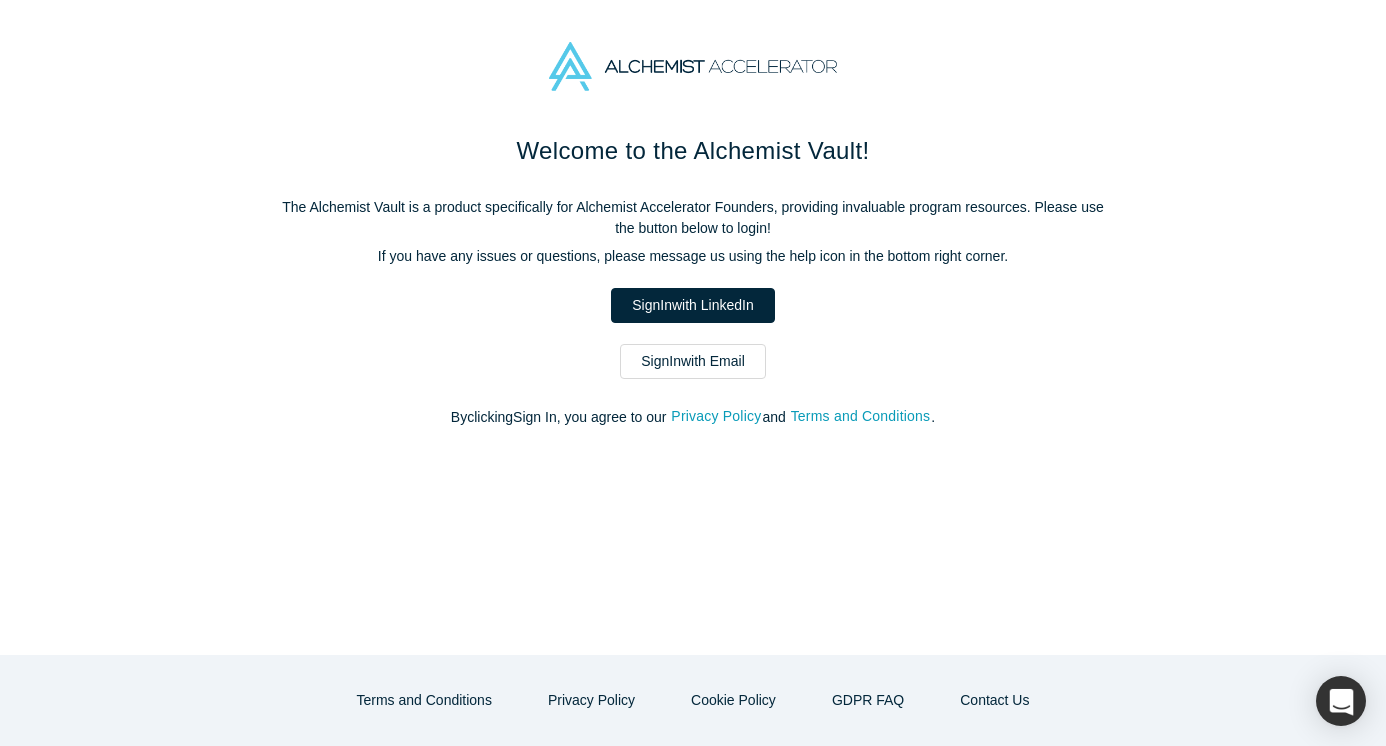 scroll, scrollTop: 0, scrollLeft: 0, axis: both 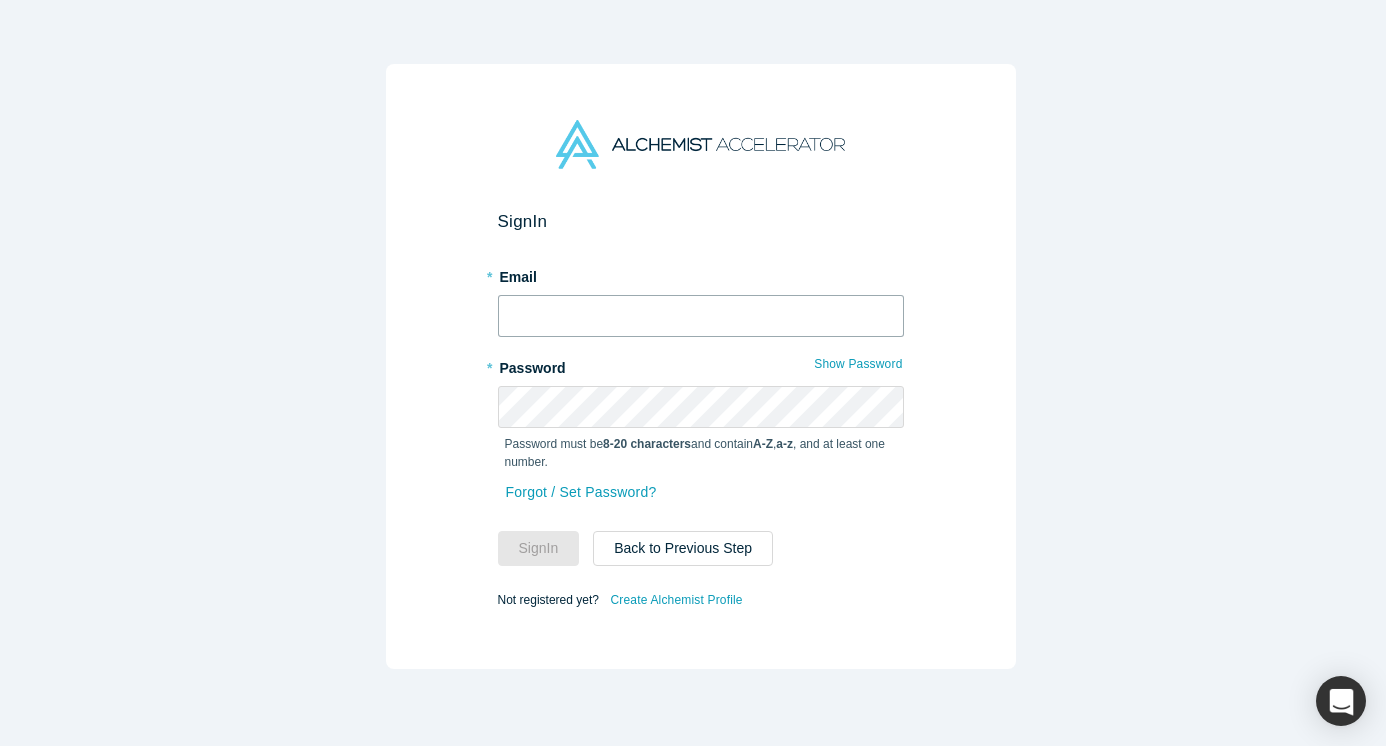 click at bounding box center (701, 316) 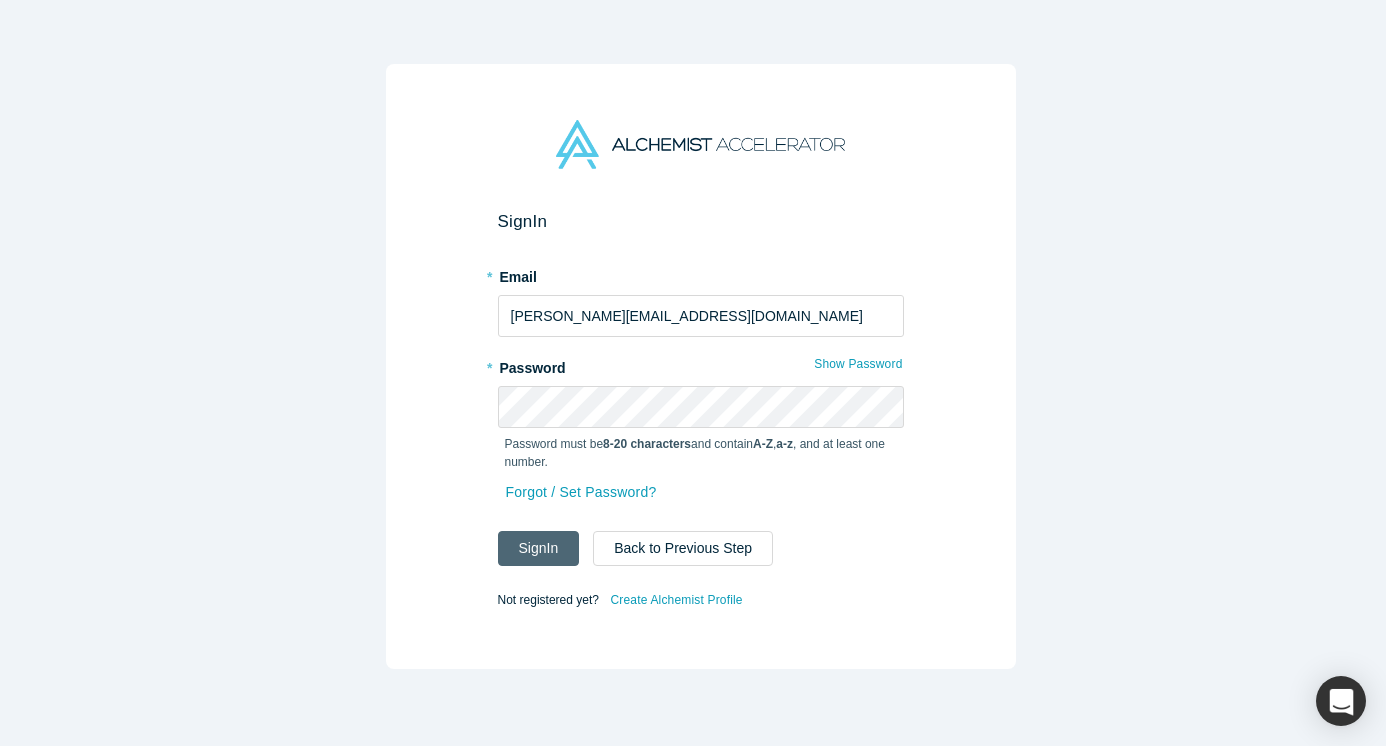 click on "Sign  In" at bounding box center [539, 548] 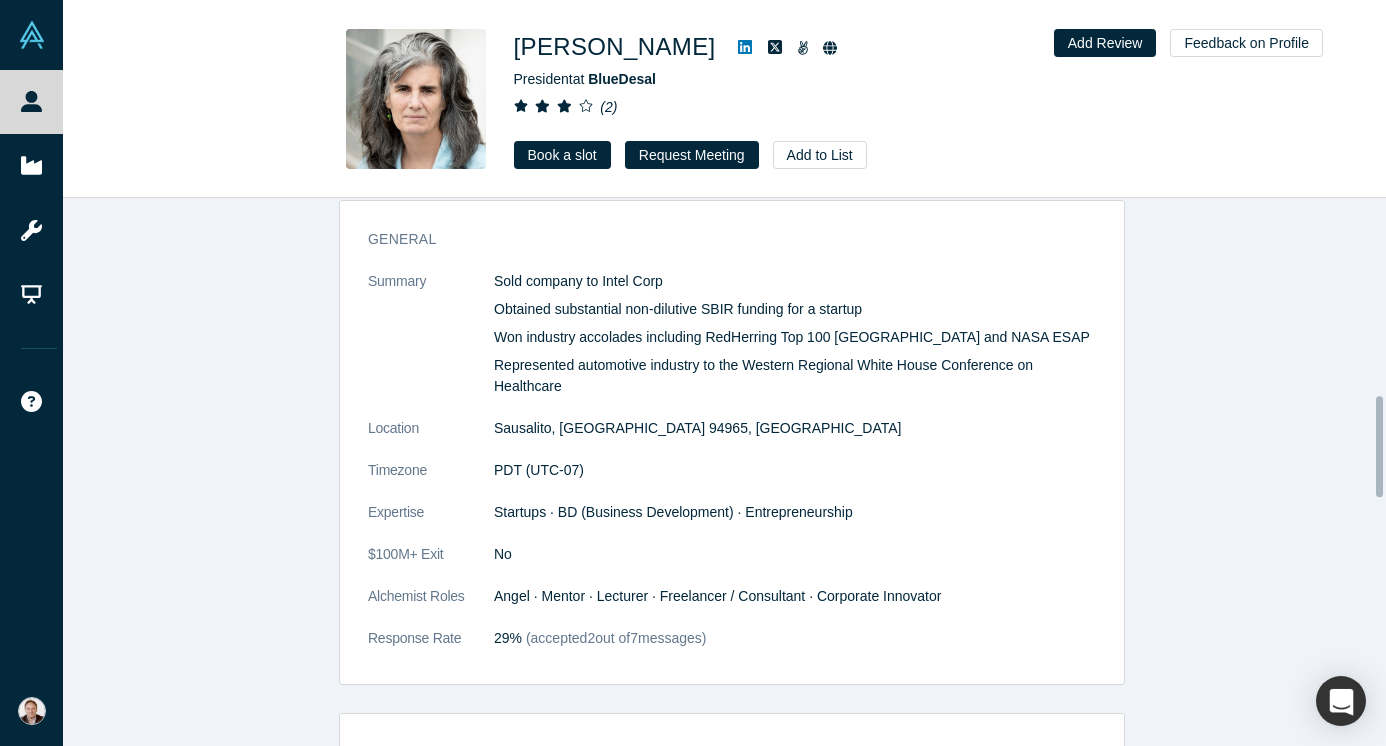scroll, scrollTop: 1077, scrollLeft: 0, axis: vertical 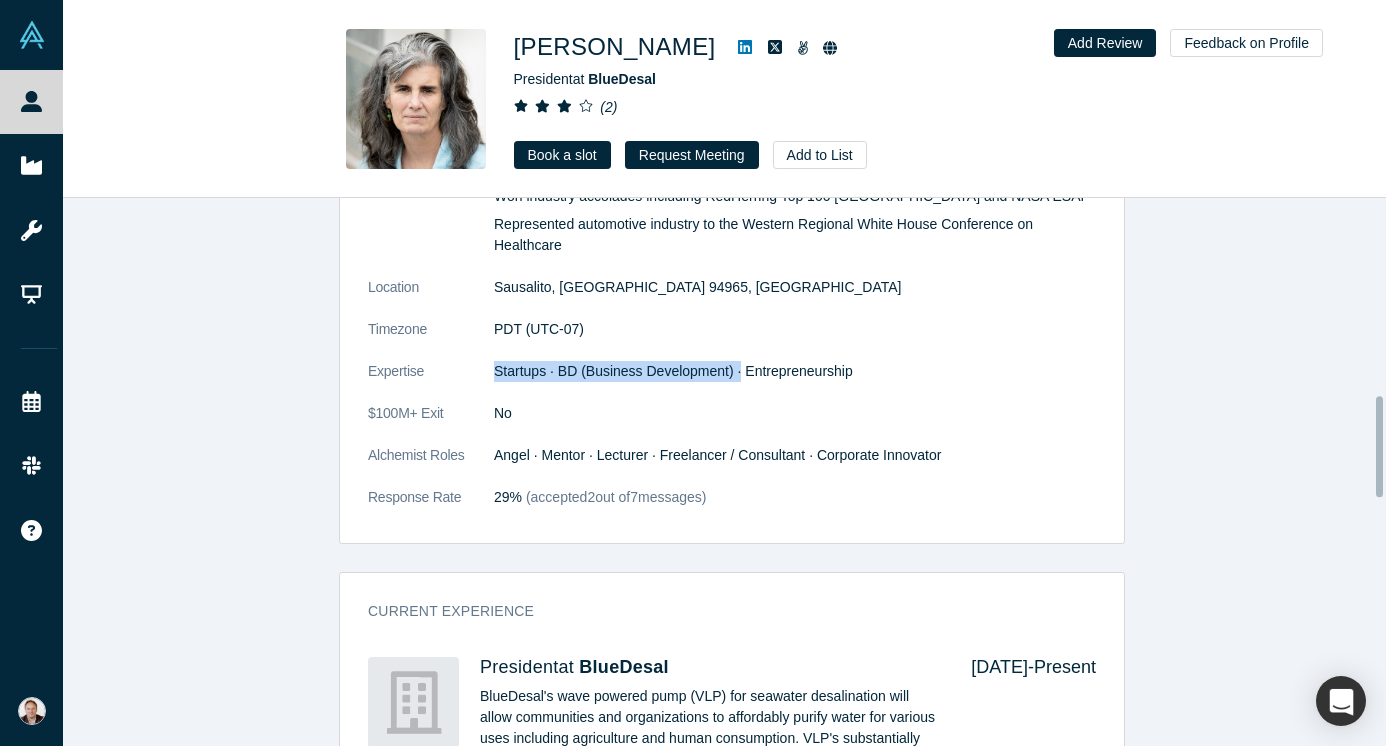 drag, startPoint x: 474, startPoint y: 374, endPoint x: 790, endPoint y: 376, distance: 316.00632 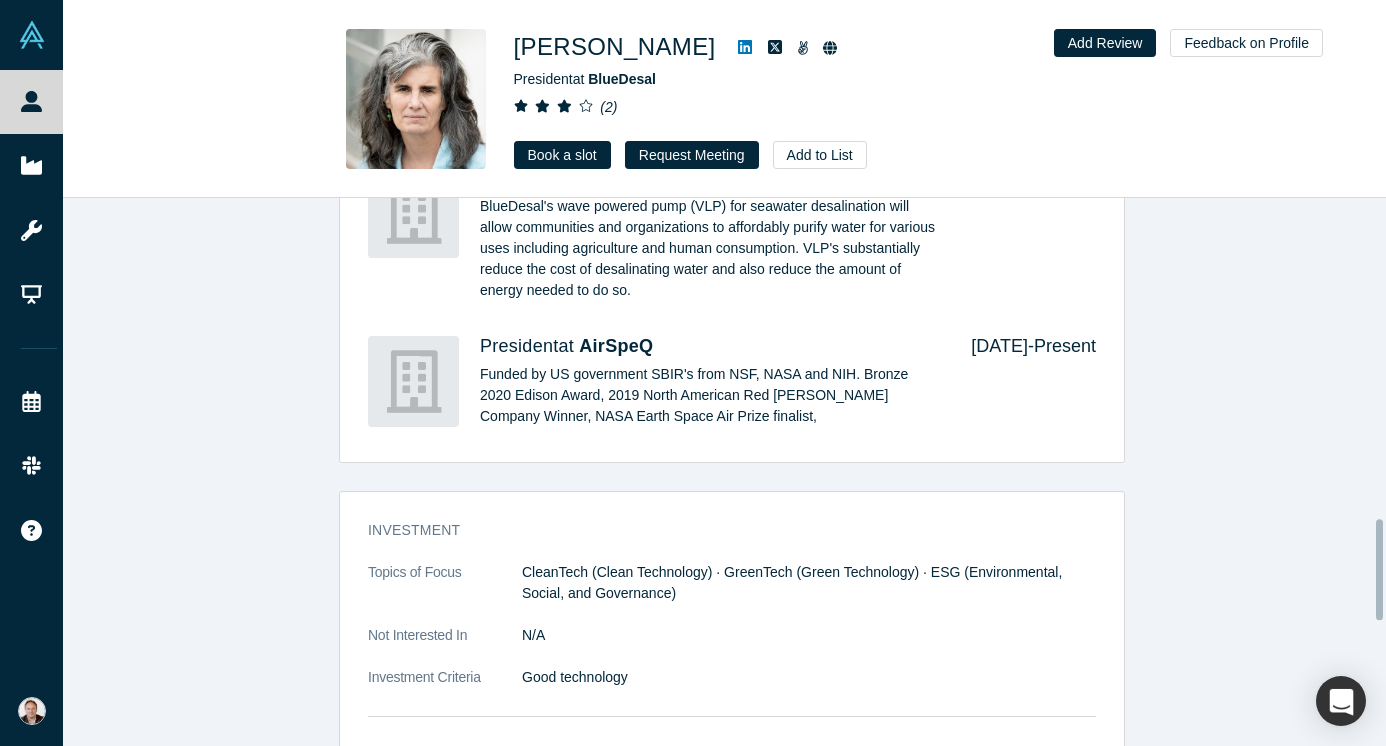 scroll, scrollTop: 1751, scrollLeft: 0, axis: vertical 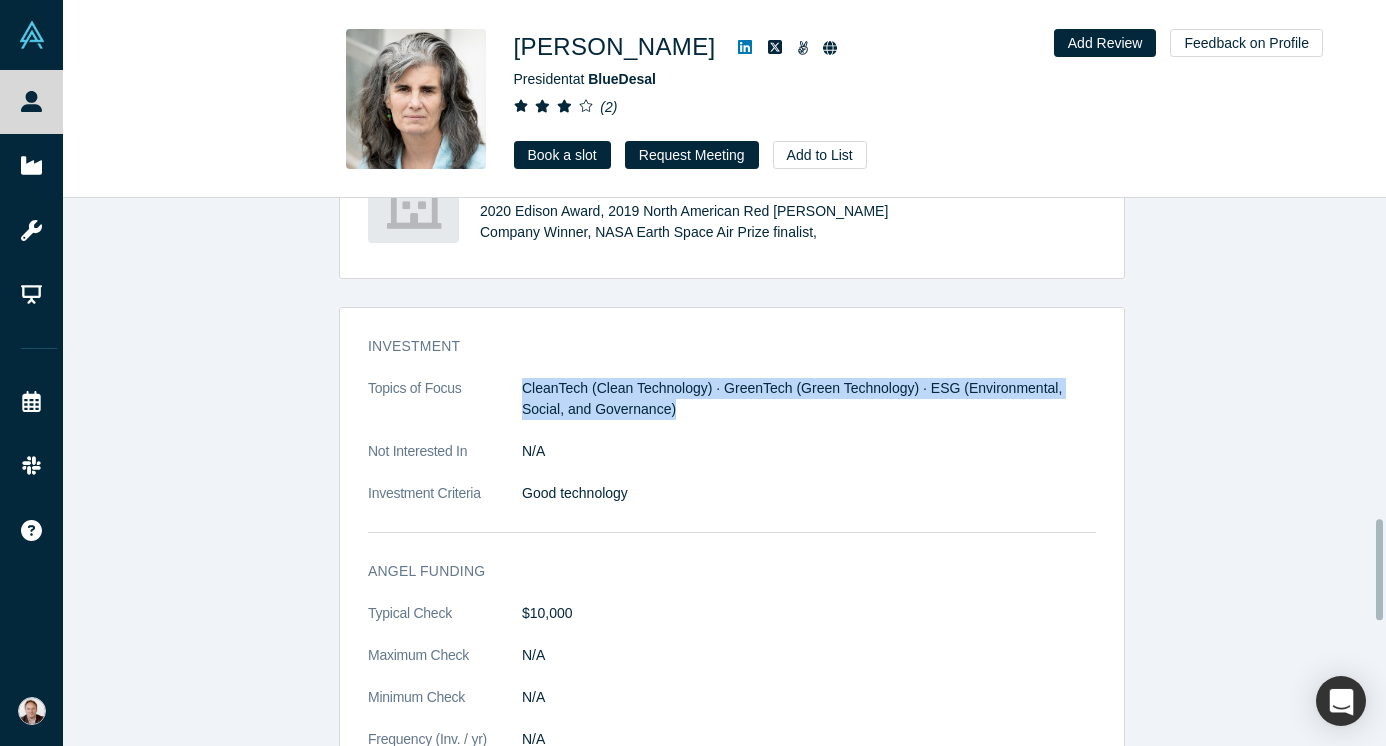 drag, startPoint x: 870, startPoint y: 408, endPoint x: 487, endPoint y: 396, distance: 383.18796 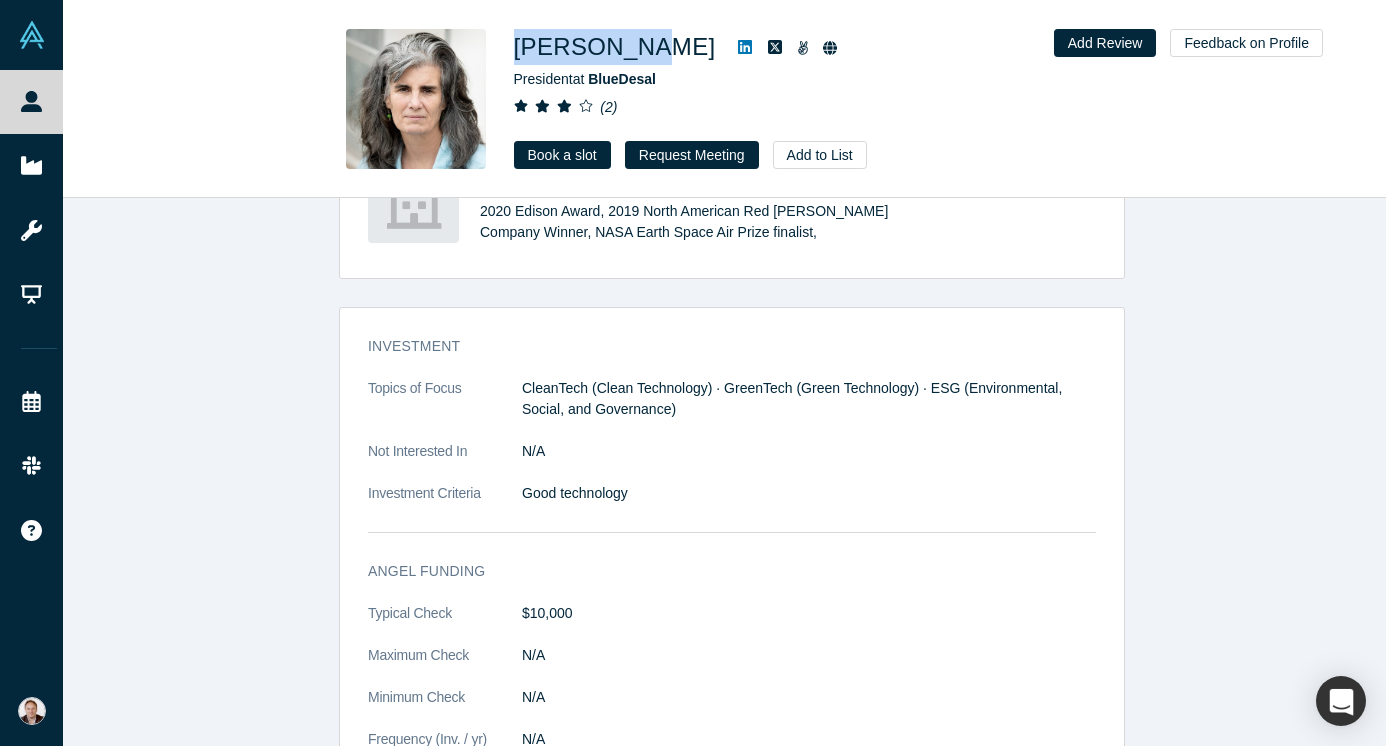 drag, startPoint x: 517, startPoint y: 48, endPoint x: 620, endPoint y: 57, distance: 103.392456 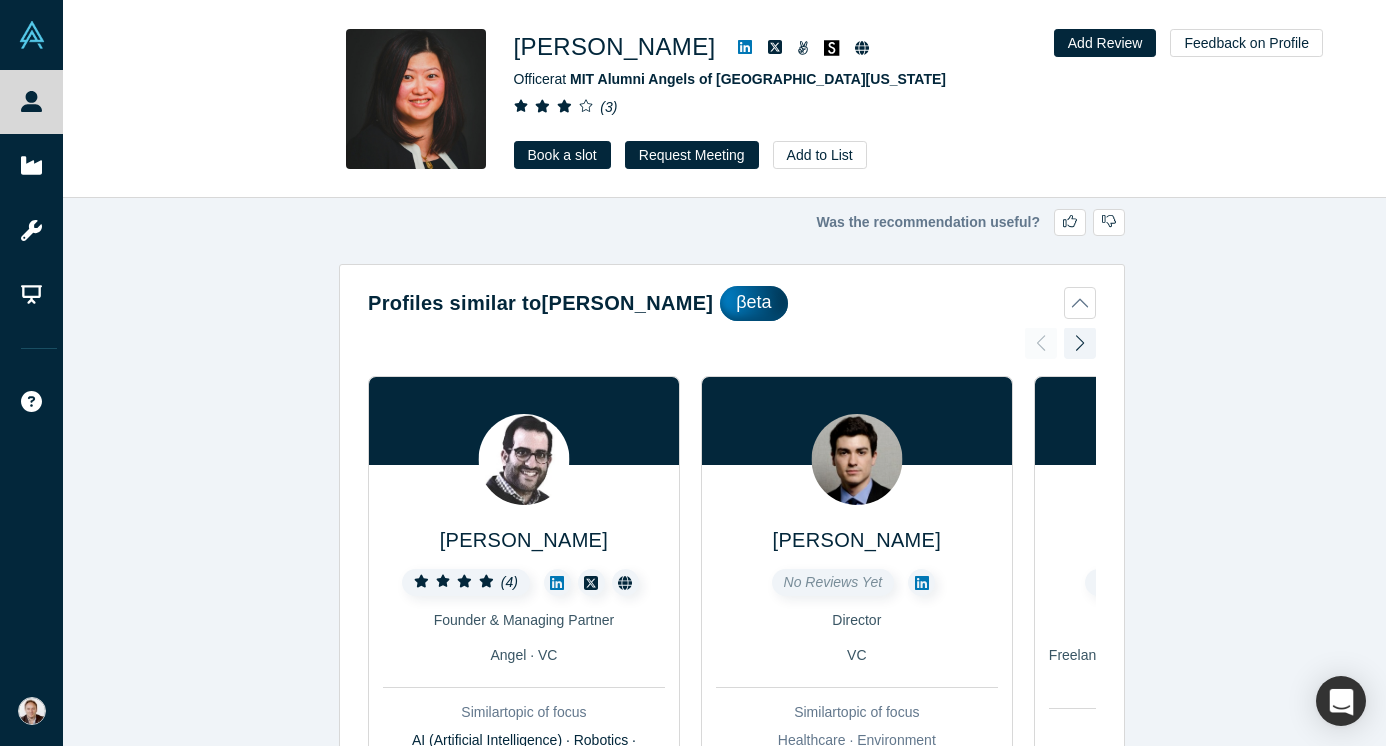 scroll, scrollTop: 0, scrollLeft: 0, axis: both 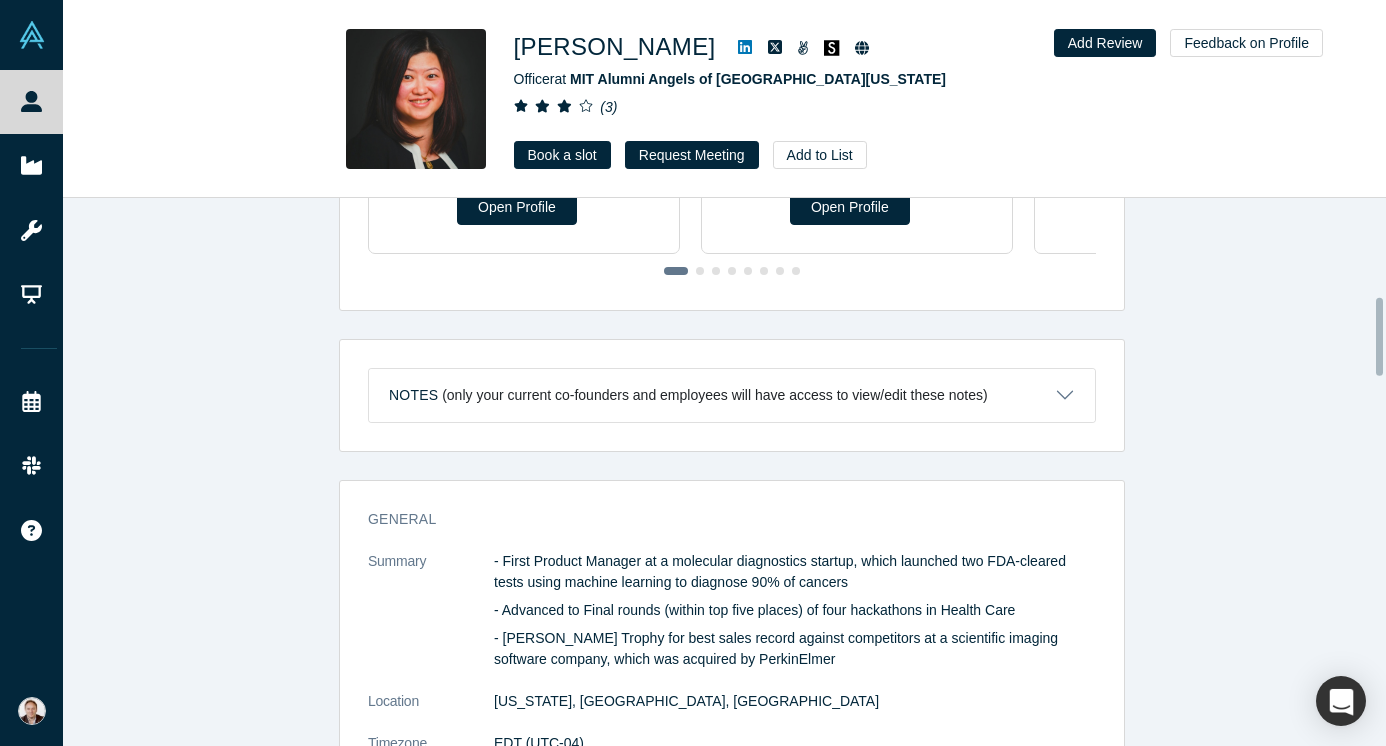 drag, startPoint x: 509, startPoint y: 553, endPoint x: 1022, endPoint y: 576, distance: 513.5153 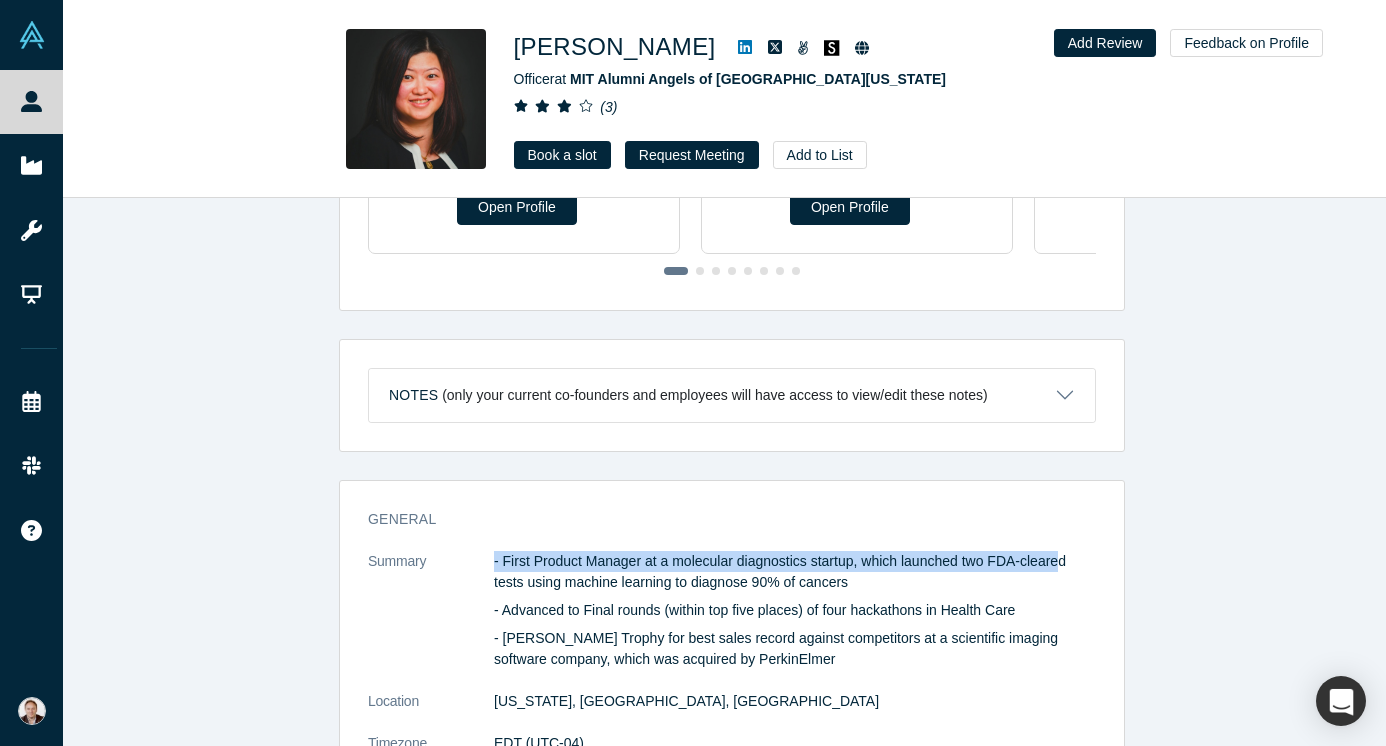 drag, startPoint x: 1061, startPoint y: 558, endPoint x: 489, endPoint y: 552, distance: 572.0315 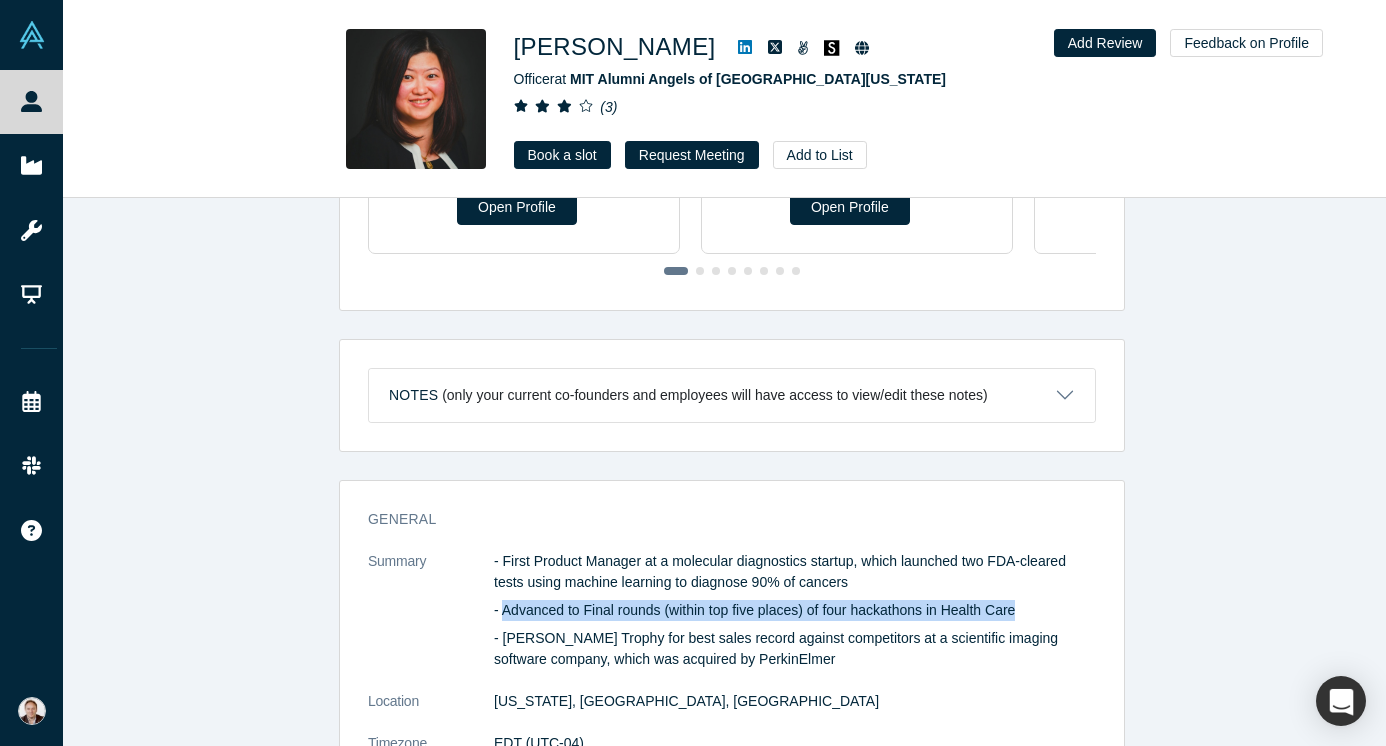 drag, startPoint x: 510, startPoint y: 608, endPoint x: 1043, endPoint y: 615, distance: 533.04596 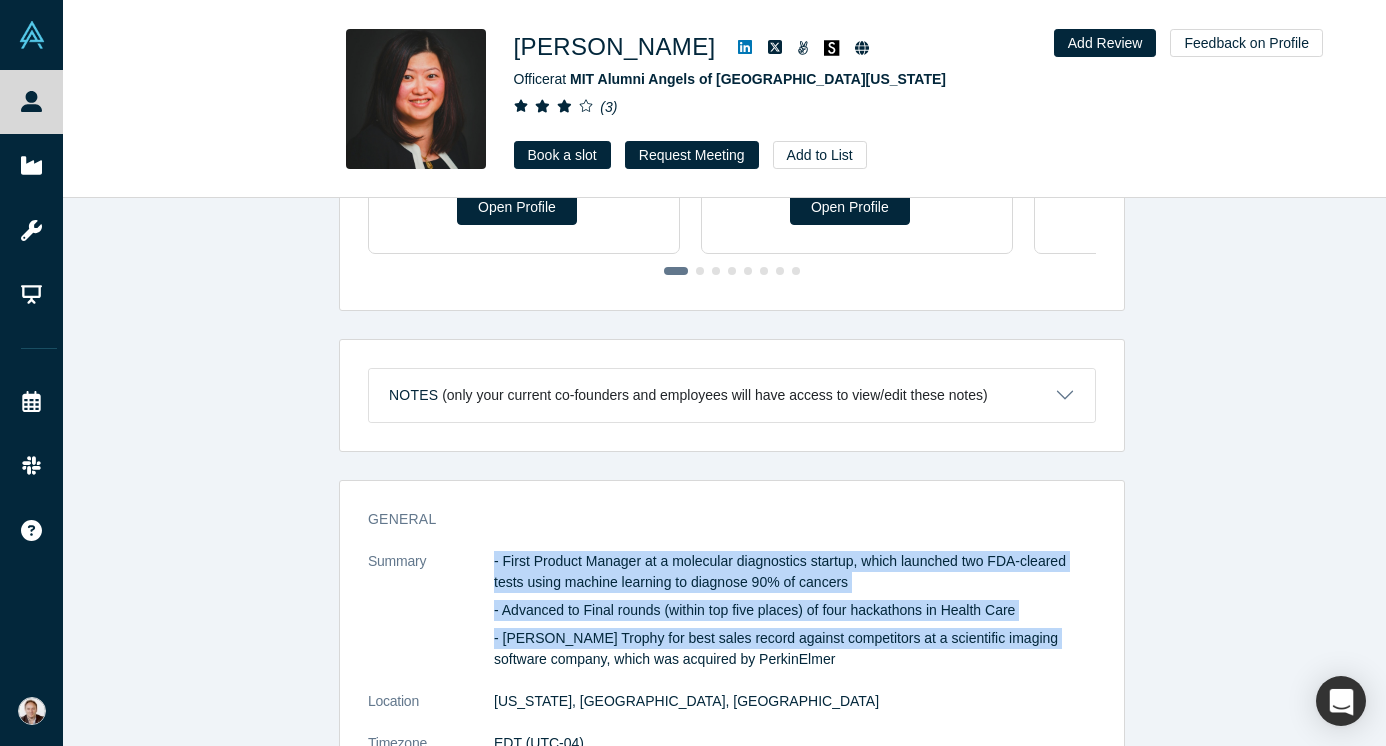 drag, startPoint x: 1046, startPoint y: 636, endPoint x: 443, endPoint y: 623, distance: 603.14014 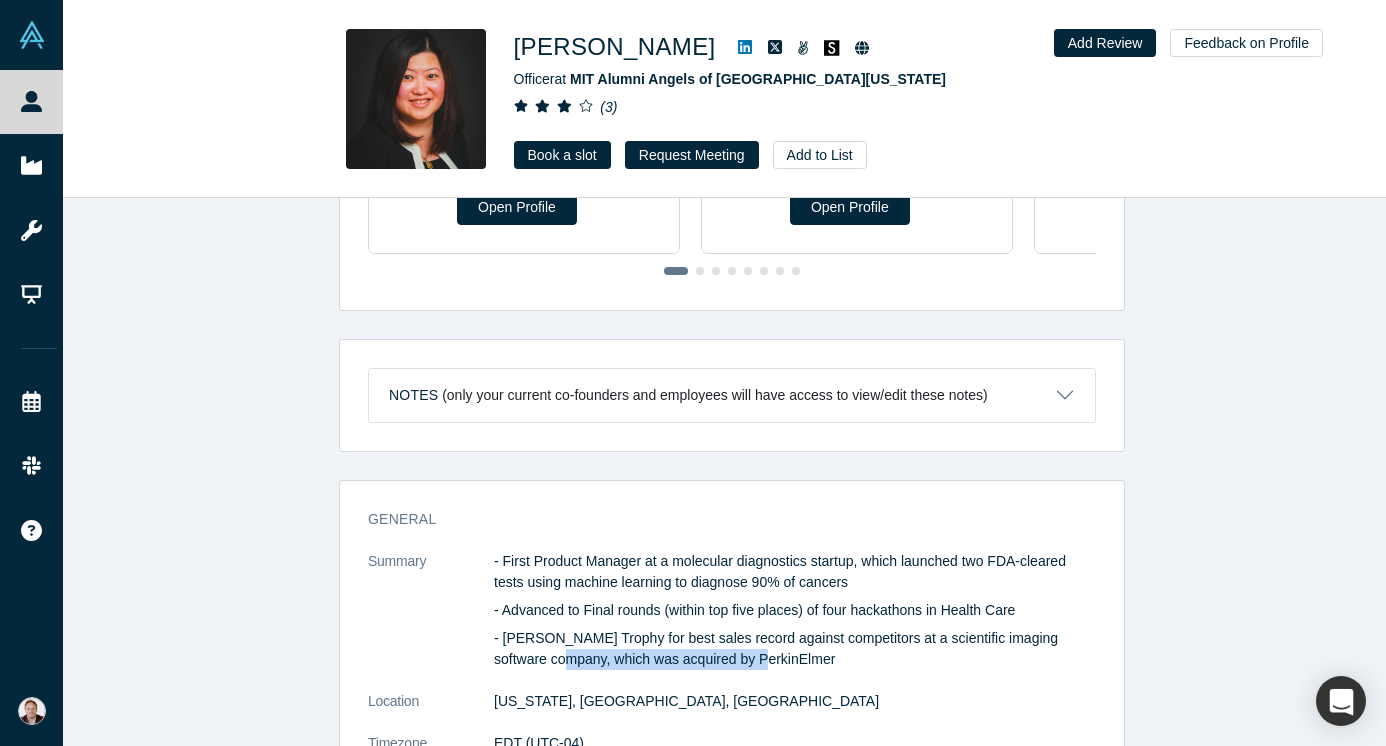 drag, startPoint x: 541, startPoint y: 660, endPoint x: 742, endPoint y: 660, distance: 201 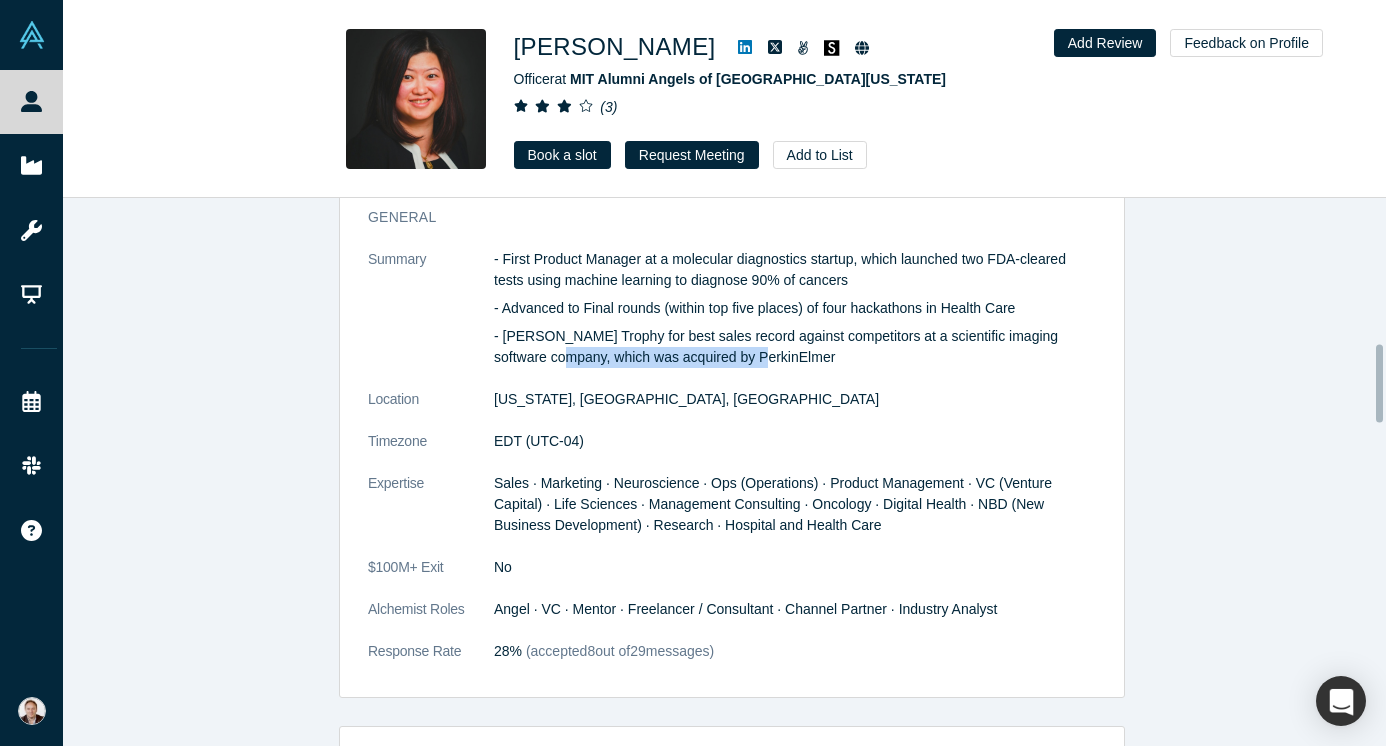 scroll, scrollTop: 1024, scrollLeft: 0, axis: vertical 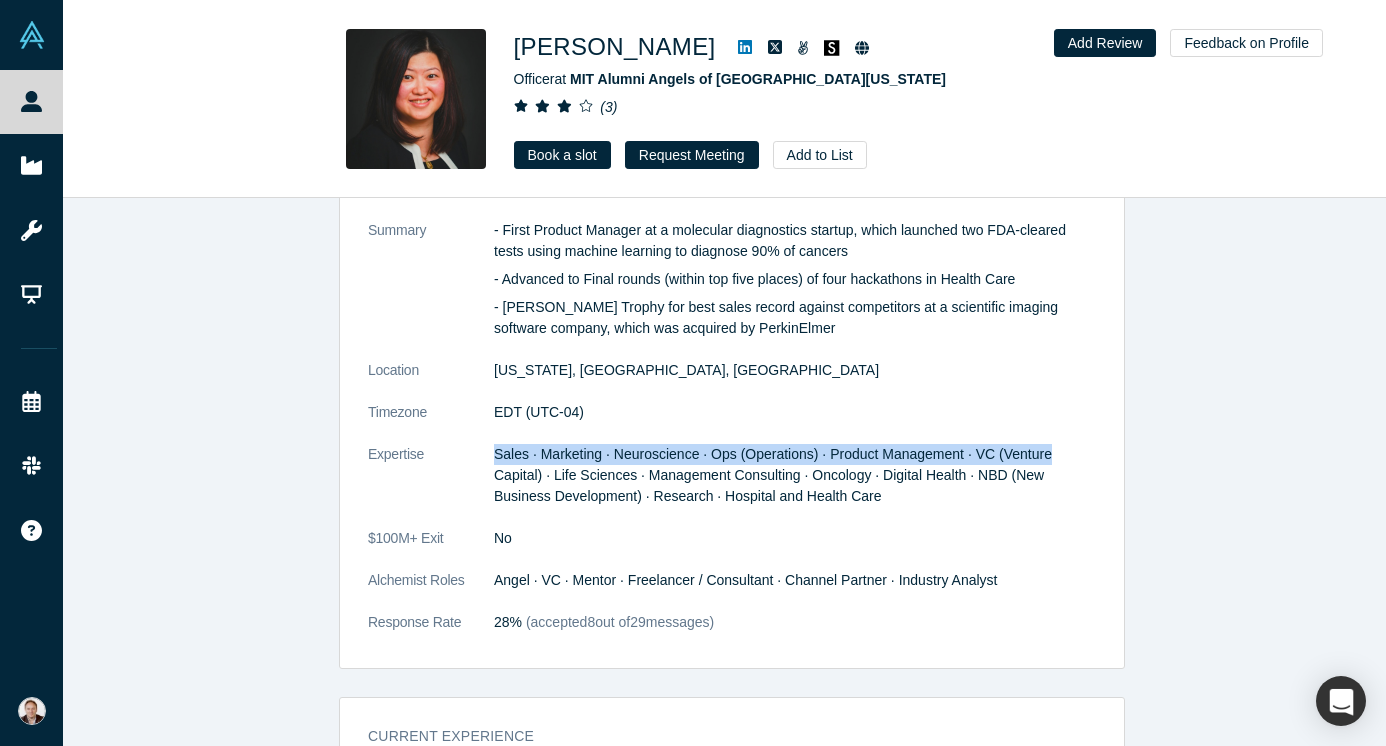 drag, startPoint x: 470, startPoint y: 455, endPoint x: 1070, endPoint y: 470, distance: 600.1875 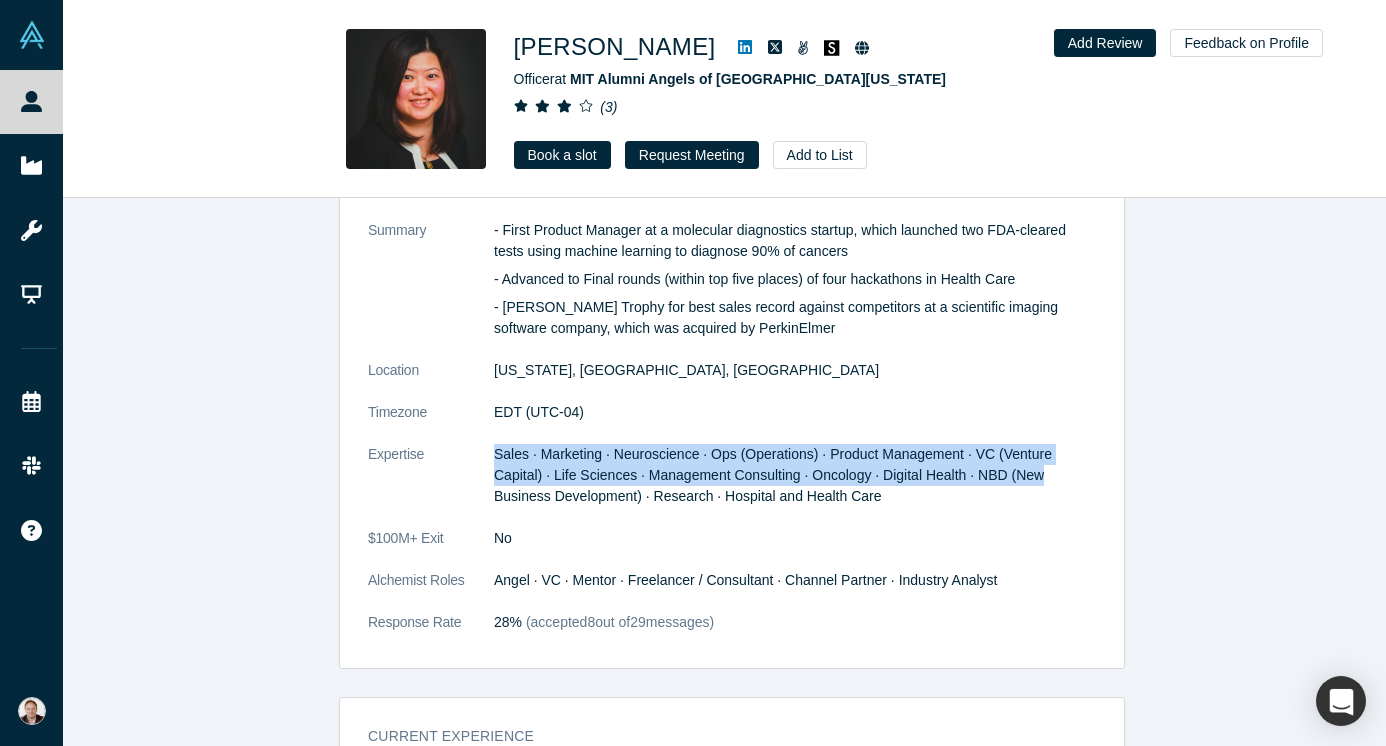 drag, startPoint x: 1035, startPoint y: 474, endPoint x: 460, endPoint y: 459, distance: 575.1956 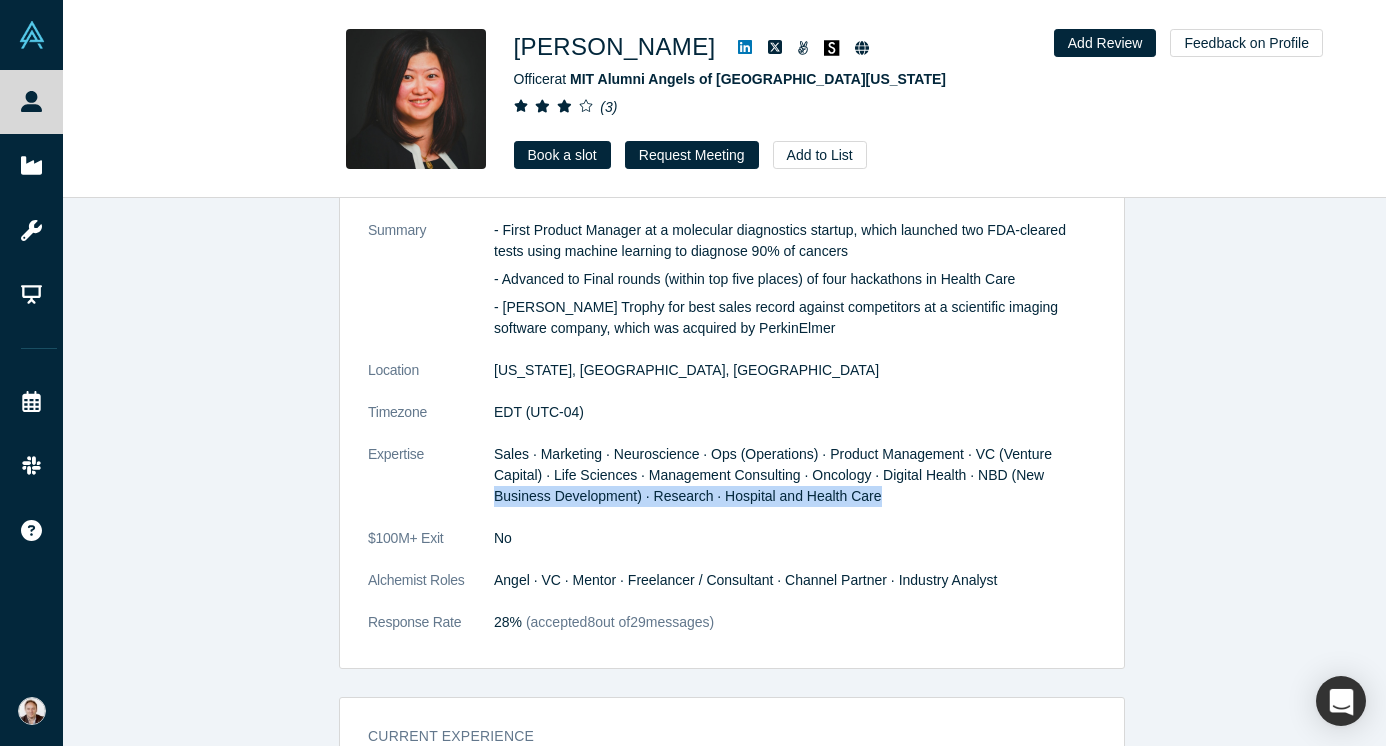 drag, startPoint x: 488, startPoint y: 498, endPoint x: 948, endPoint y: 510, distance: 460.1565 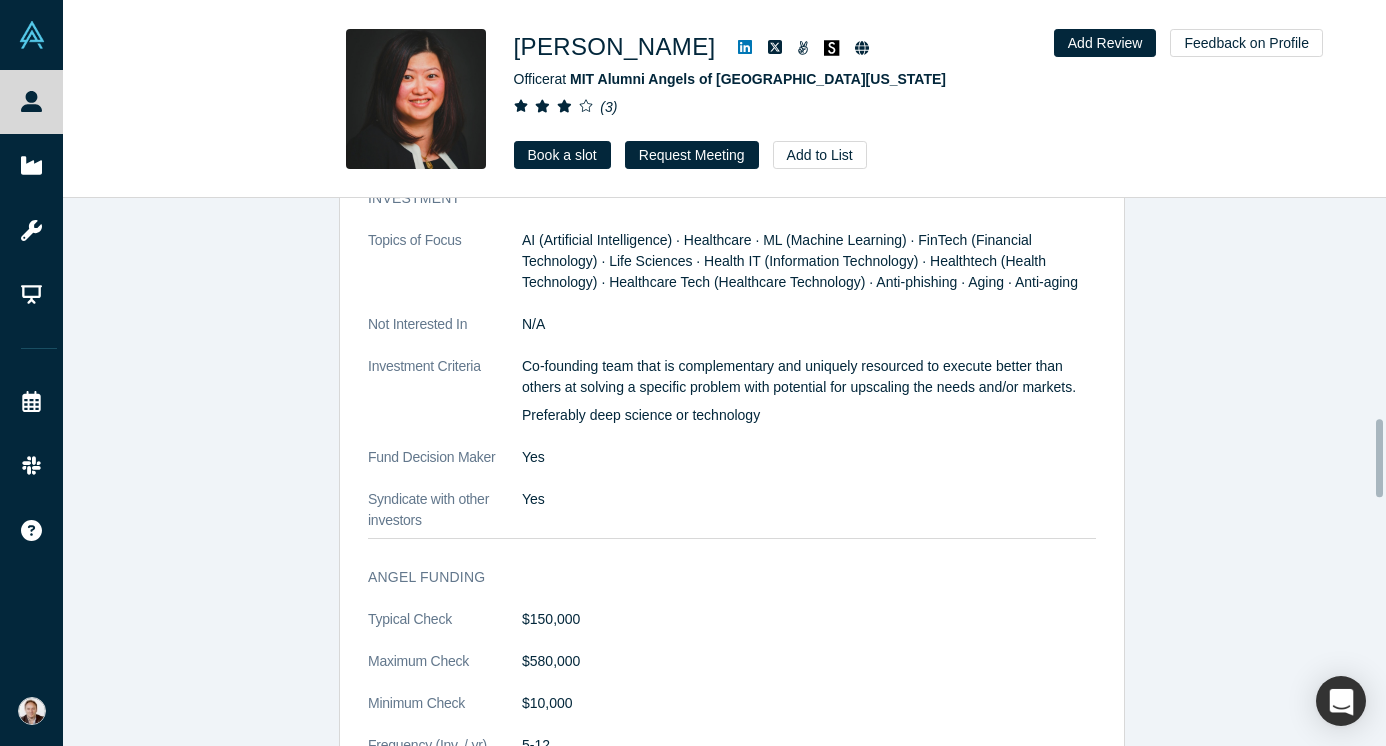 scroll, scrollTop: 1542, scrollLeft: 0, axis: vertical 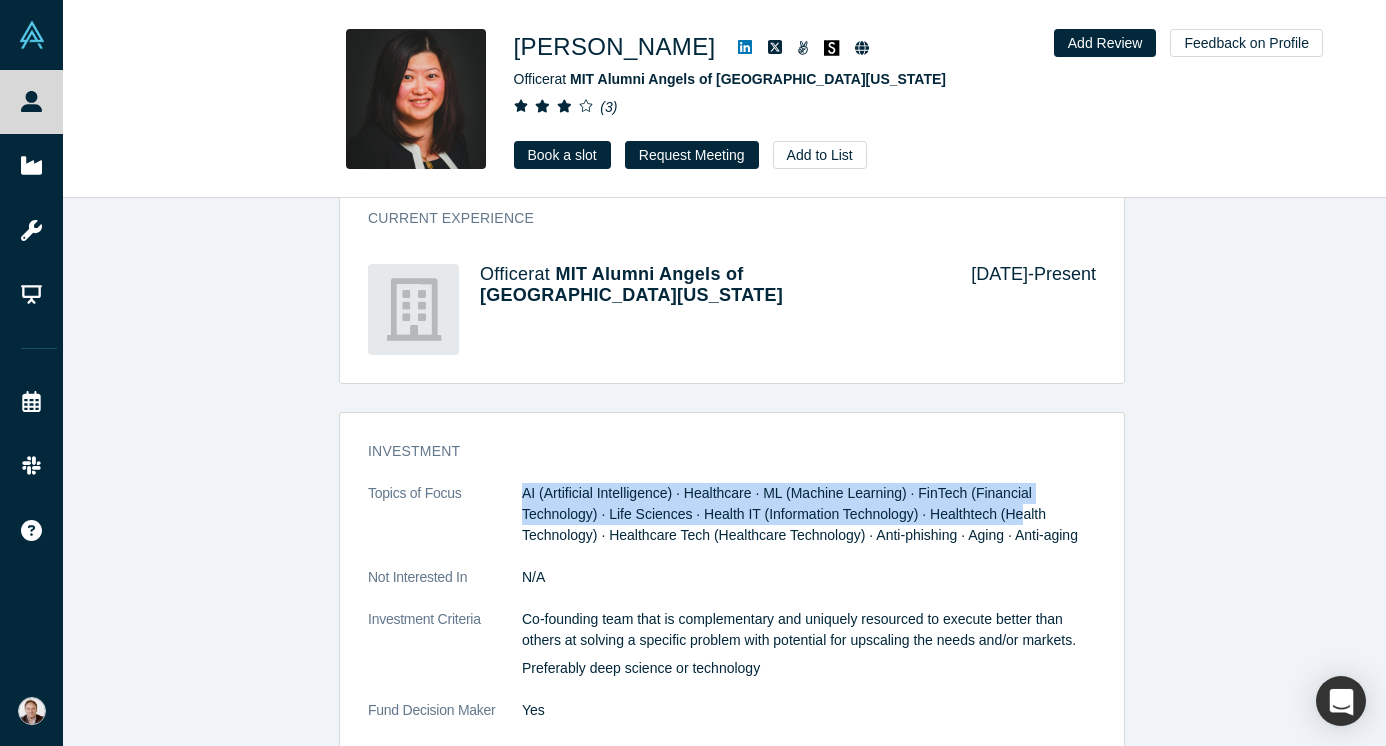 drag, startPoint x: 495, startPoint y: 494, endPoint x: 1017, endPoint y: 505, distance: 522.1159 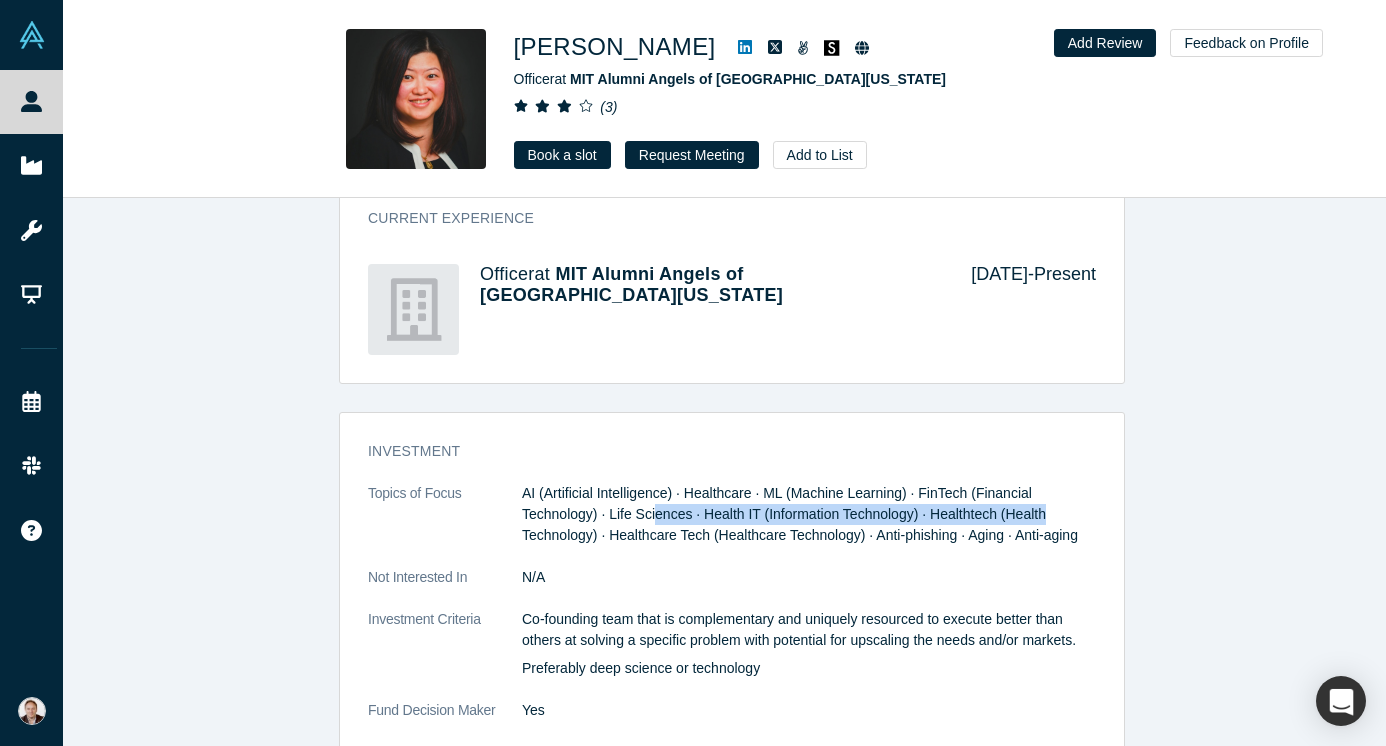 drag, startPoint x: 1059, startPoint y: 523, endPoint x: 586, endPoint y: 426, distance: 482.84366 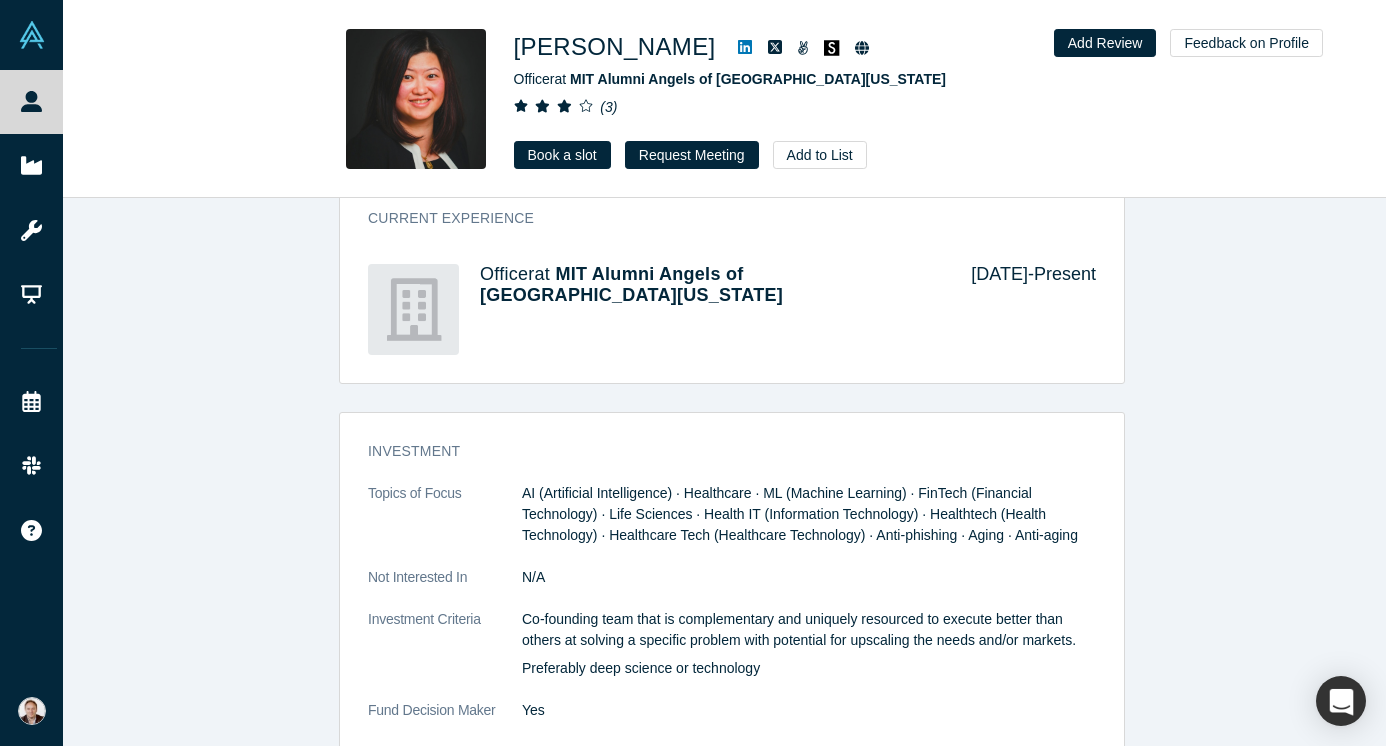 click on "AI (Artificial Intelligence) · Healthcare · ML (Machine Learning) · FinTech (Financial Technology) · Life Sciences · Health IT (Information Technology) · Healthtech (Health Technology) · Healthcare Tech (Healthcare Technology) · Anti-phishing · Aging · Anti-aging" at bounding box center [800, 514] 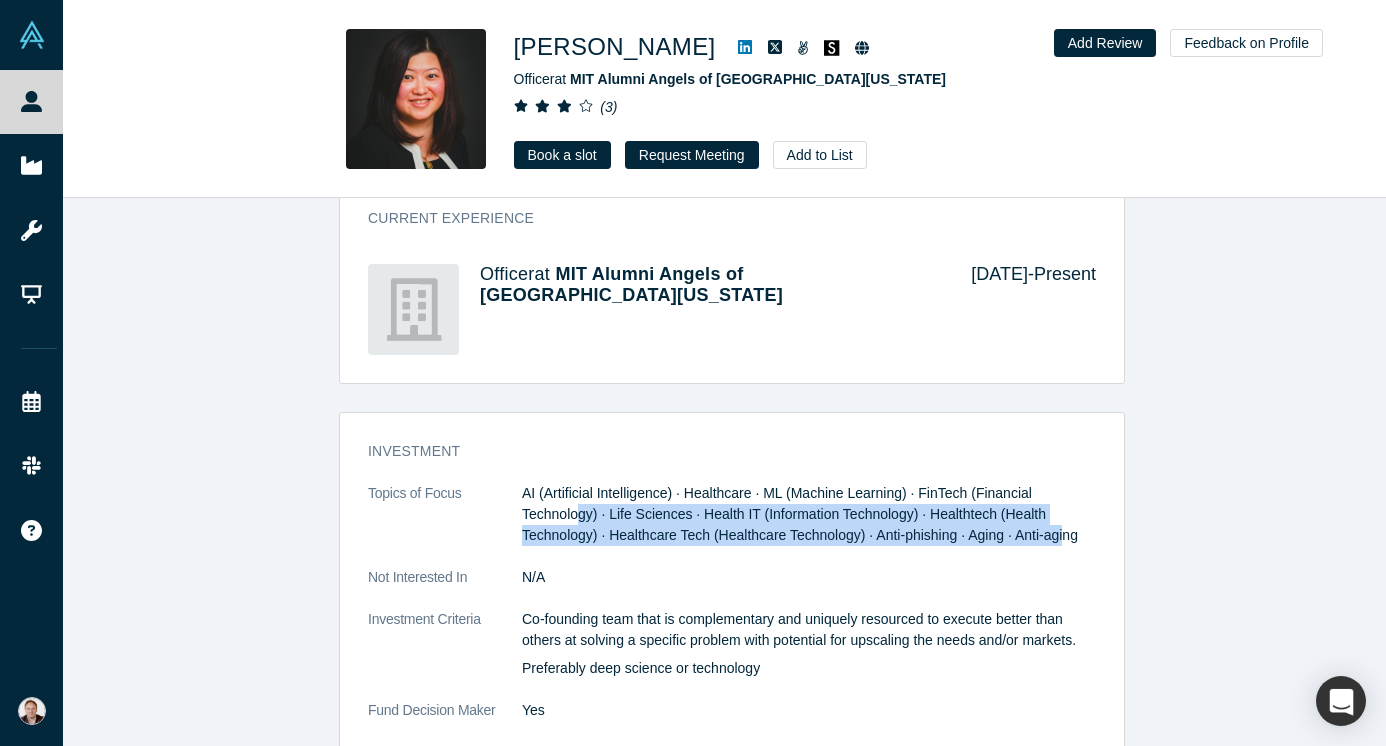 drag, startPoint x: 1058, startPoint y: 528, endPoint x: 574, endPoint y: 515, distance: 484.17456 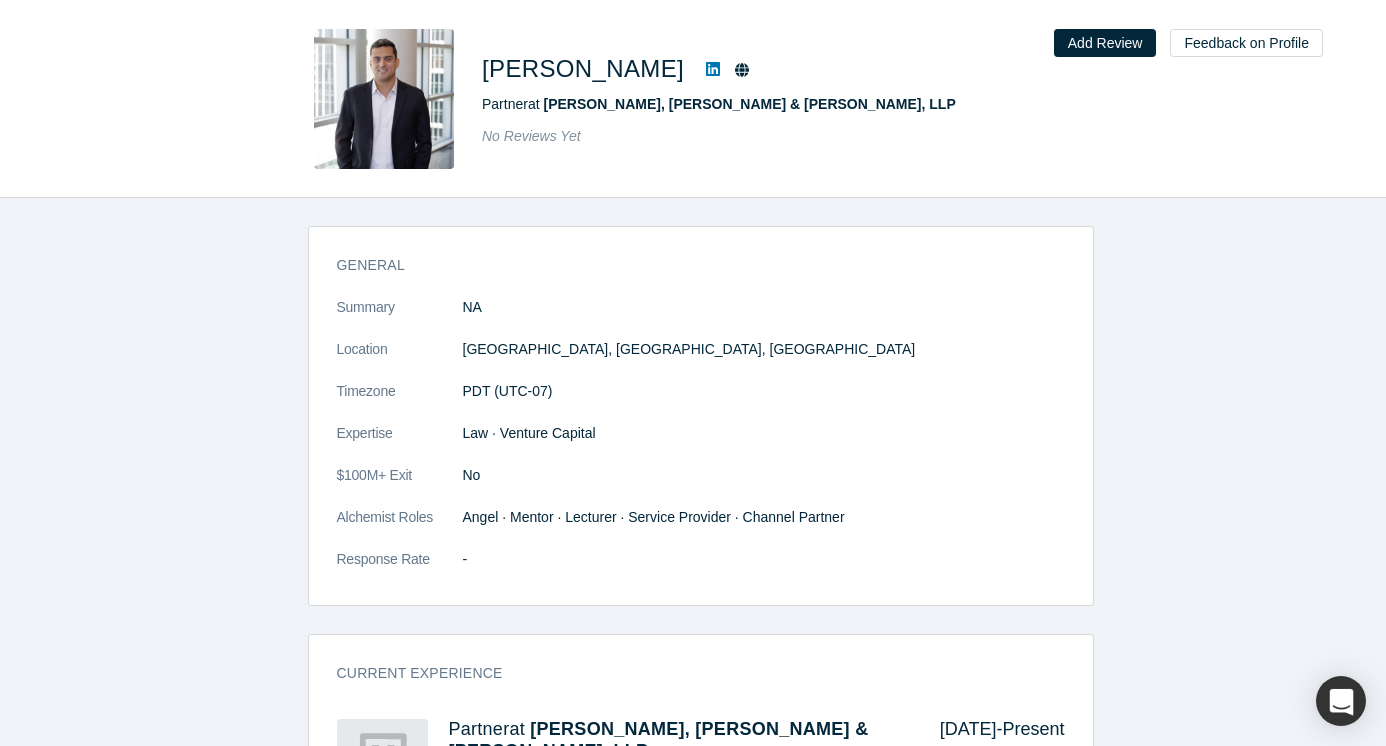 scroll, scrollTop: 0, scrollLeft: 0, axis: both 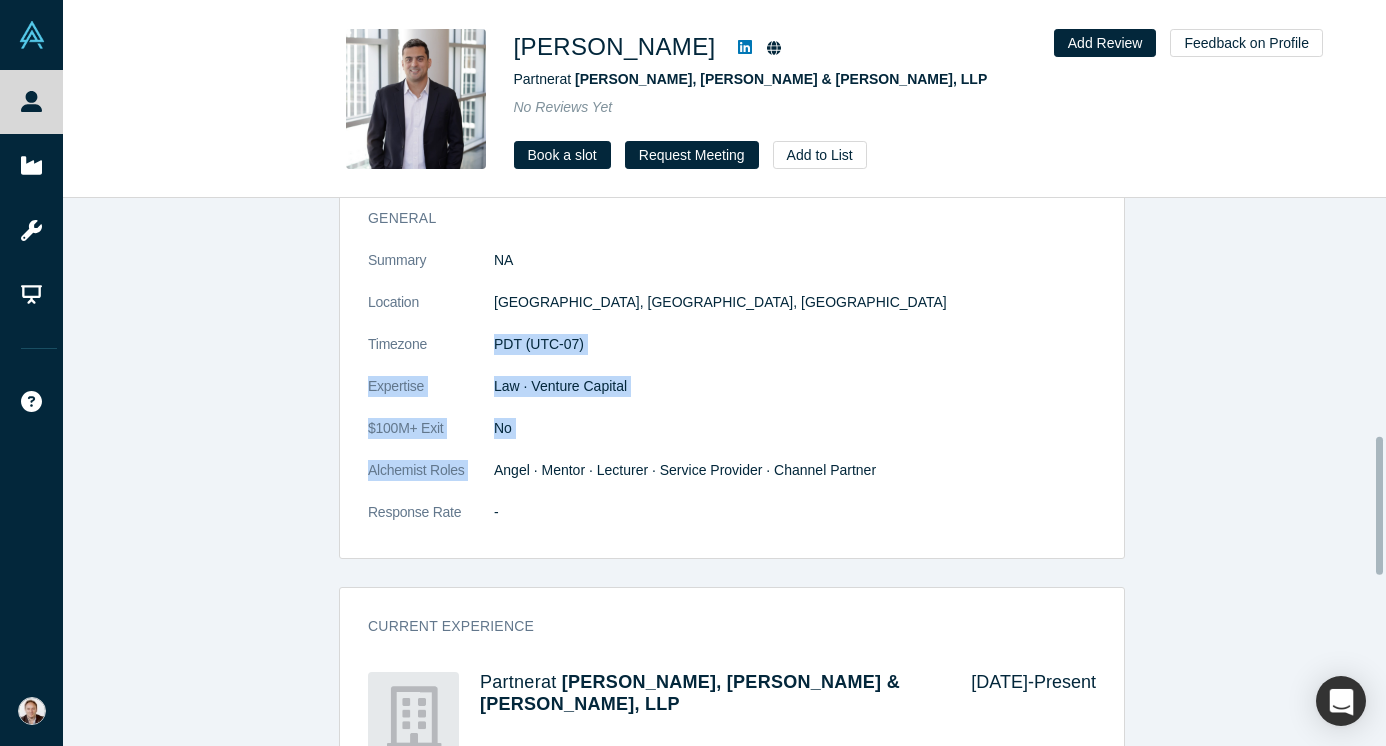 drag, startPoint x: 873, startPoint y: 426, endPoint x: 438, endPoint y: 338, distance: 443.8119 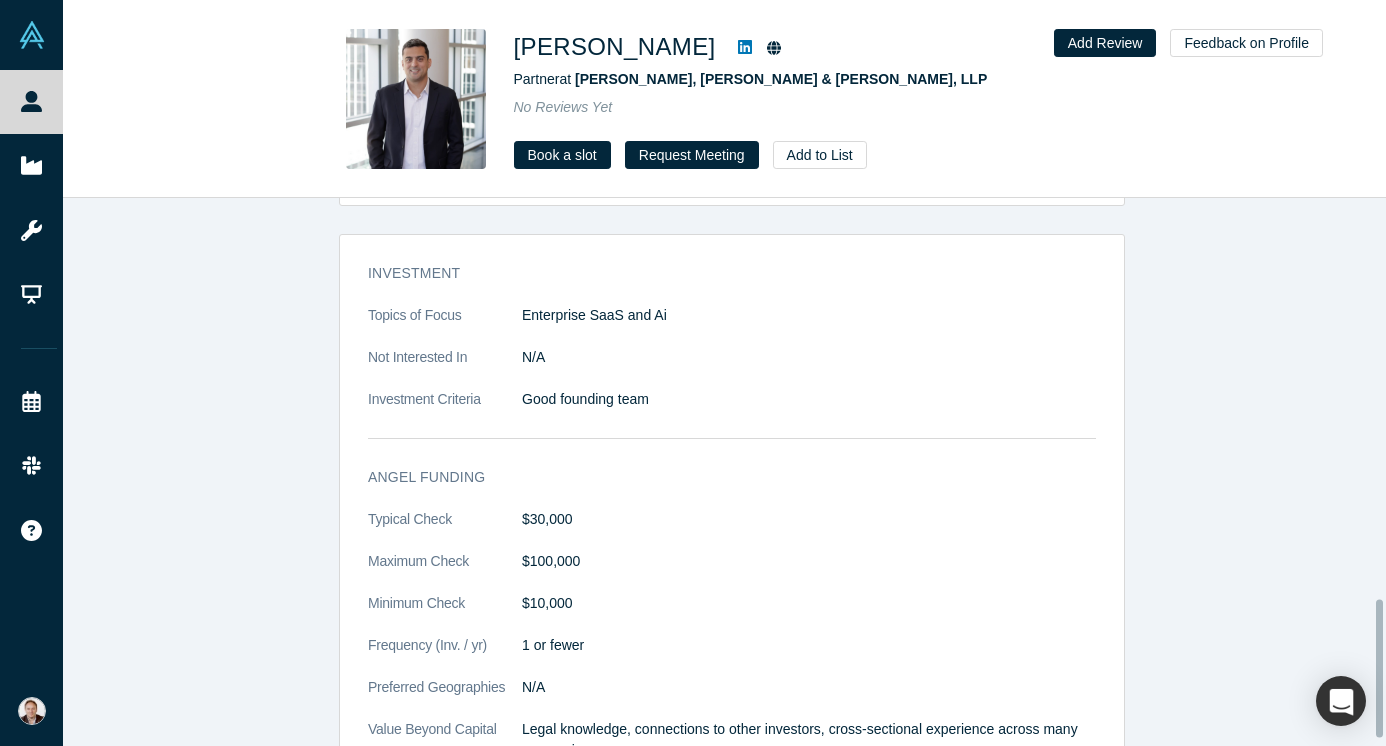scroll, scrollTop: 1596, scrollLeft: 0, axis: vertical 